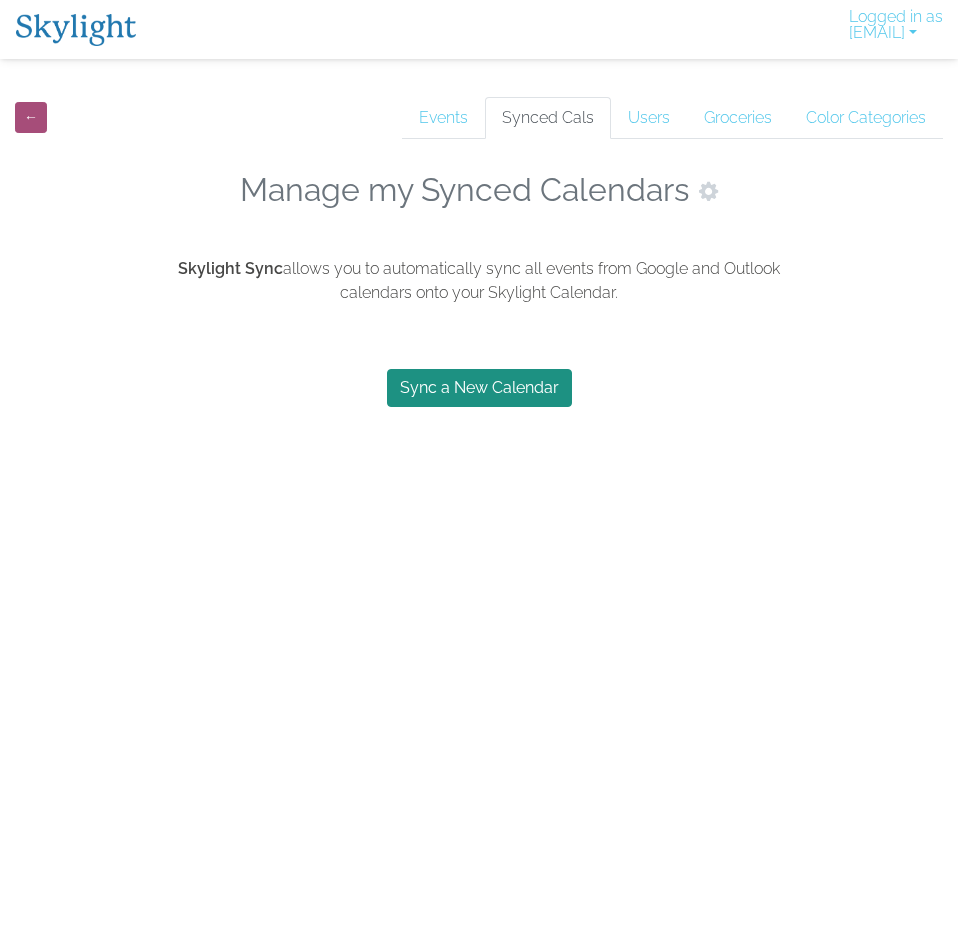 scroll, scrollTop: 0, scrollLeft: 0, axis: both 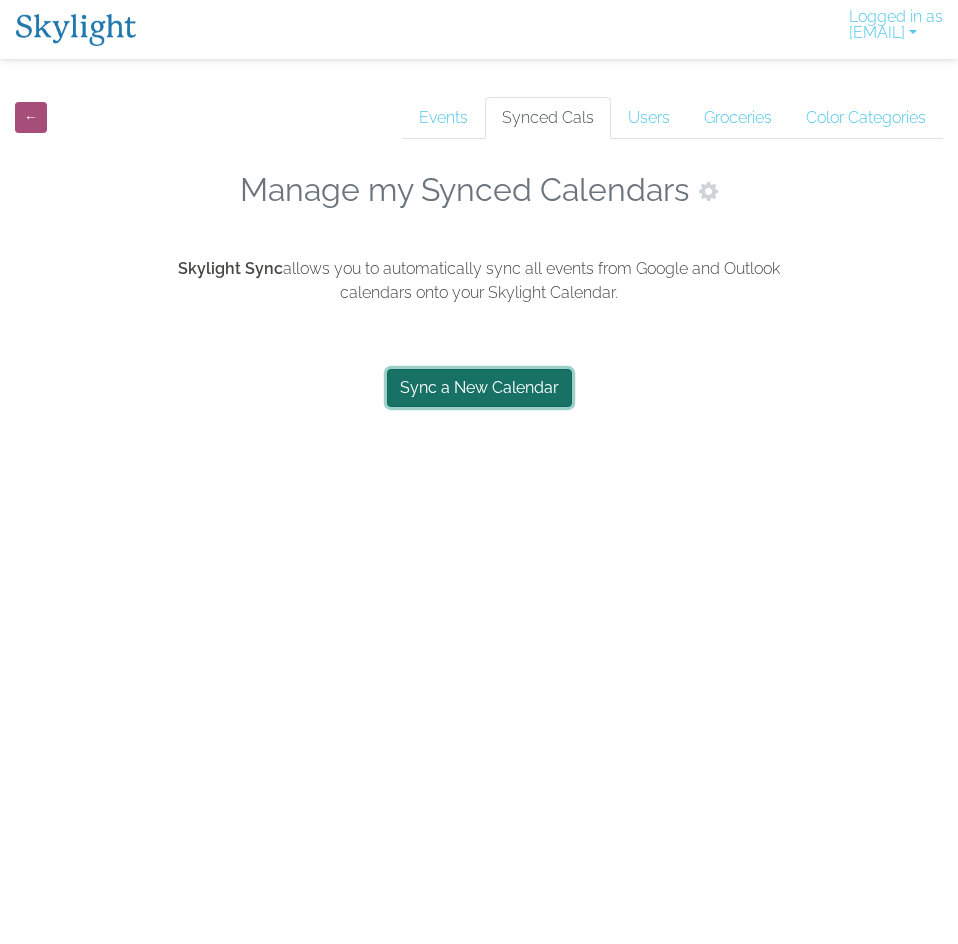click on "Sync a New Calendar" at bounding box center (479, 388) 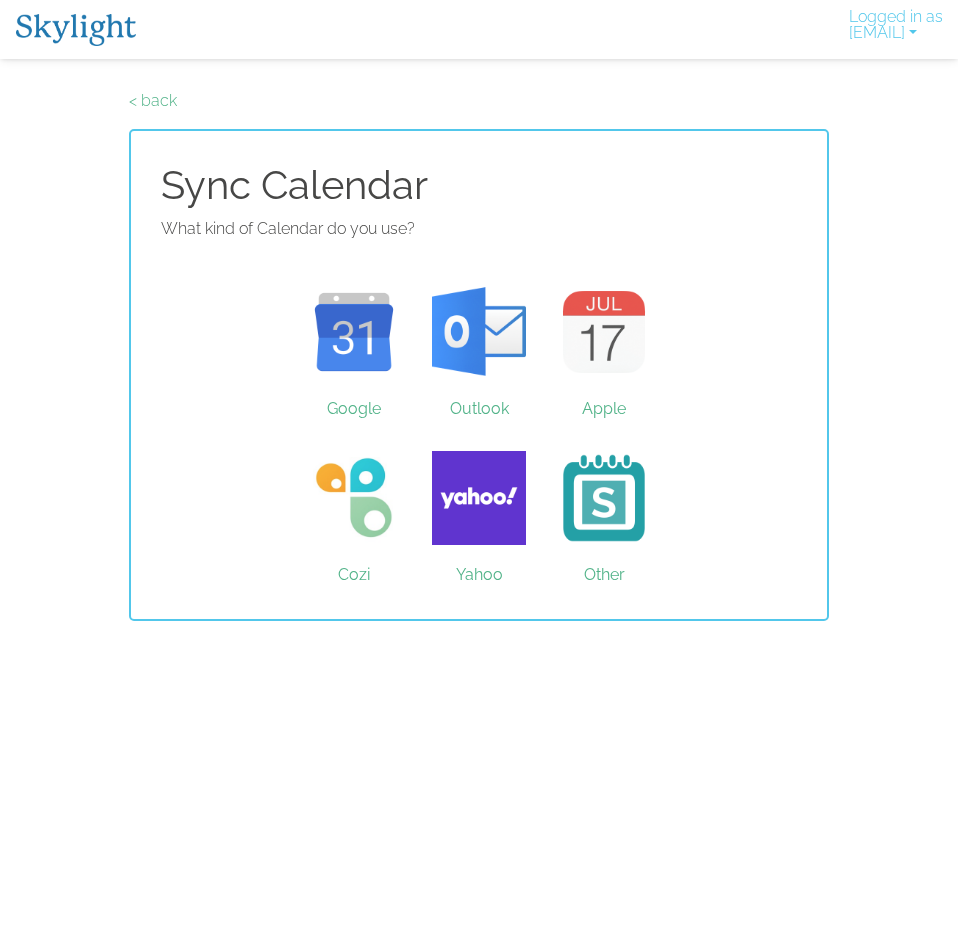 scroll, scrollTop: 0, scrollLeft: 0, axis: both 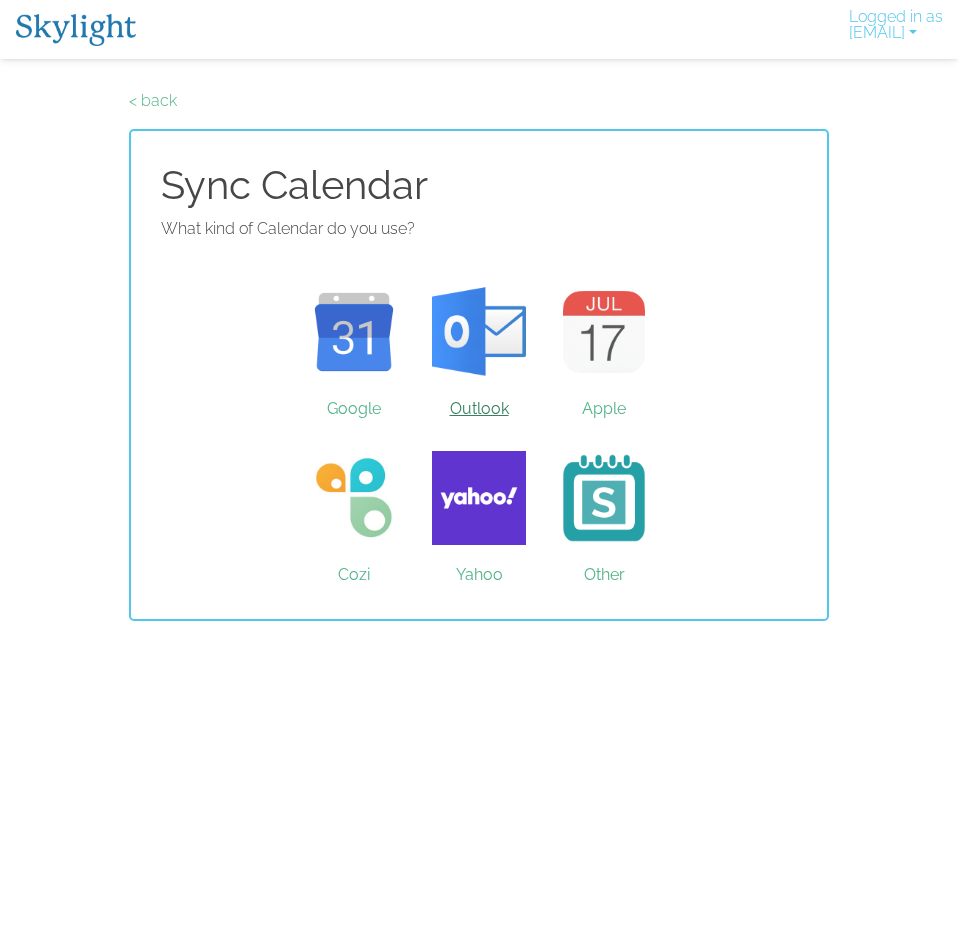 click on "Outlook" at bounding box center [479, 332] 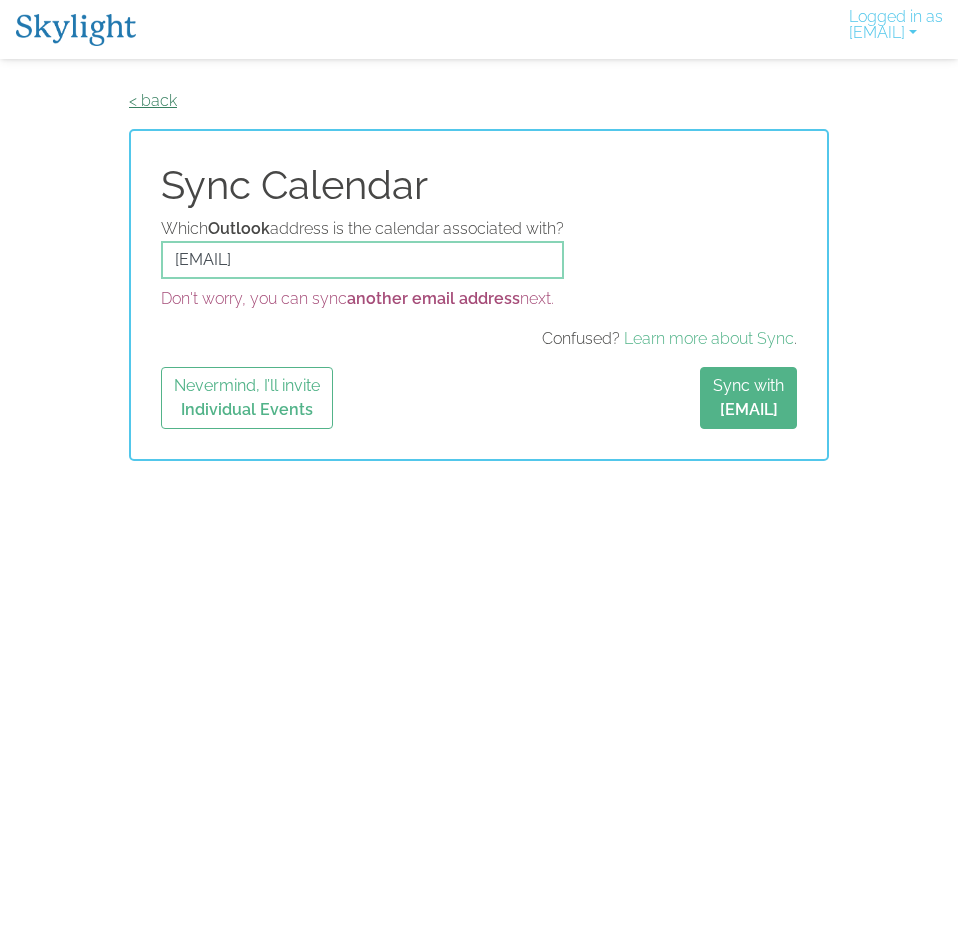 click on "< back" at bounding box center [153, 100] 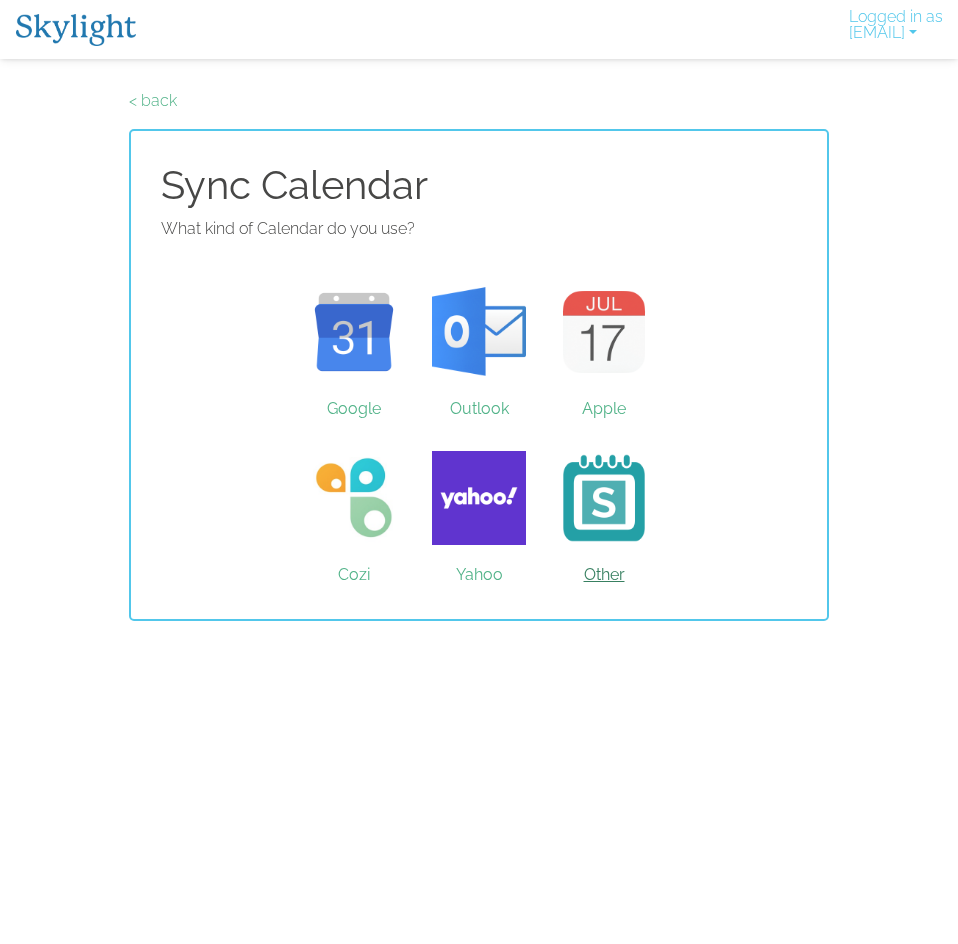 click on "Other" at bounding box center [604, 498] 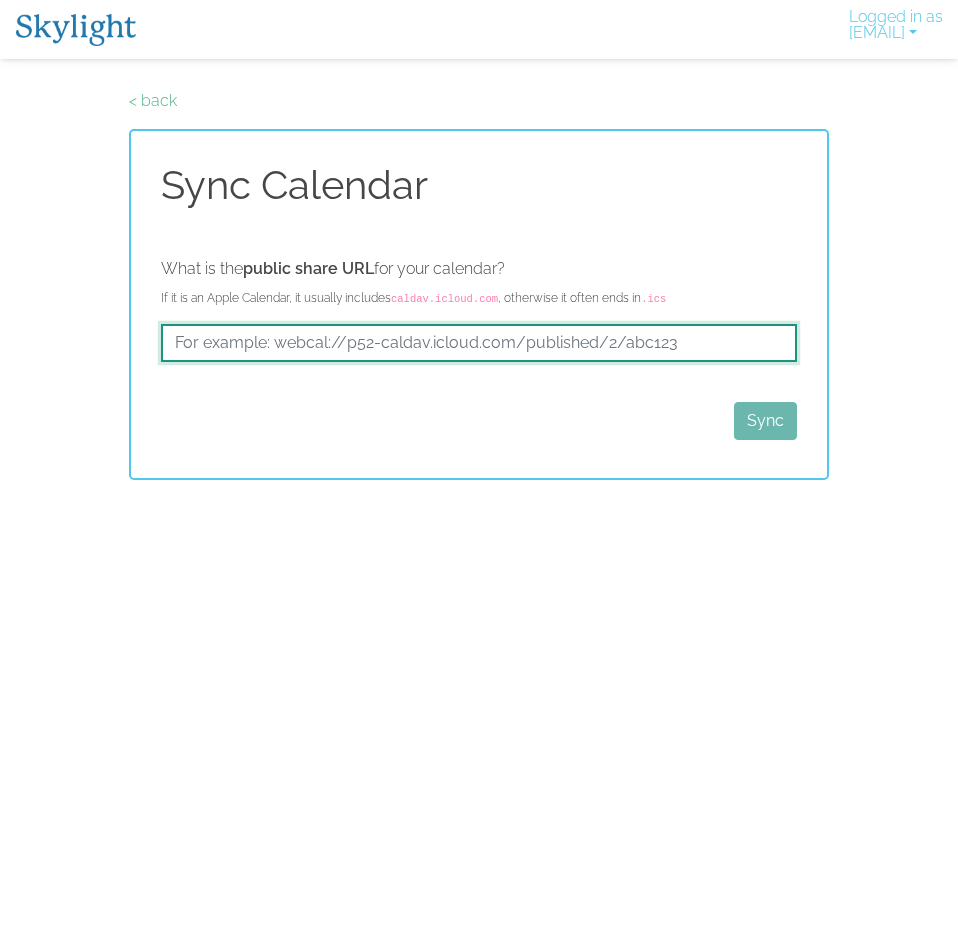 click at bounding box center [479, 343] 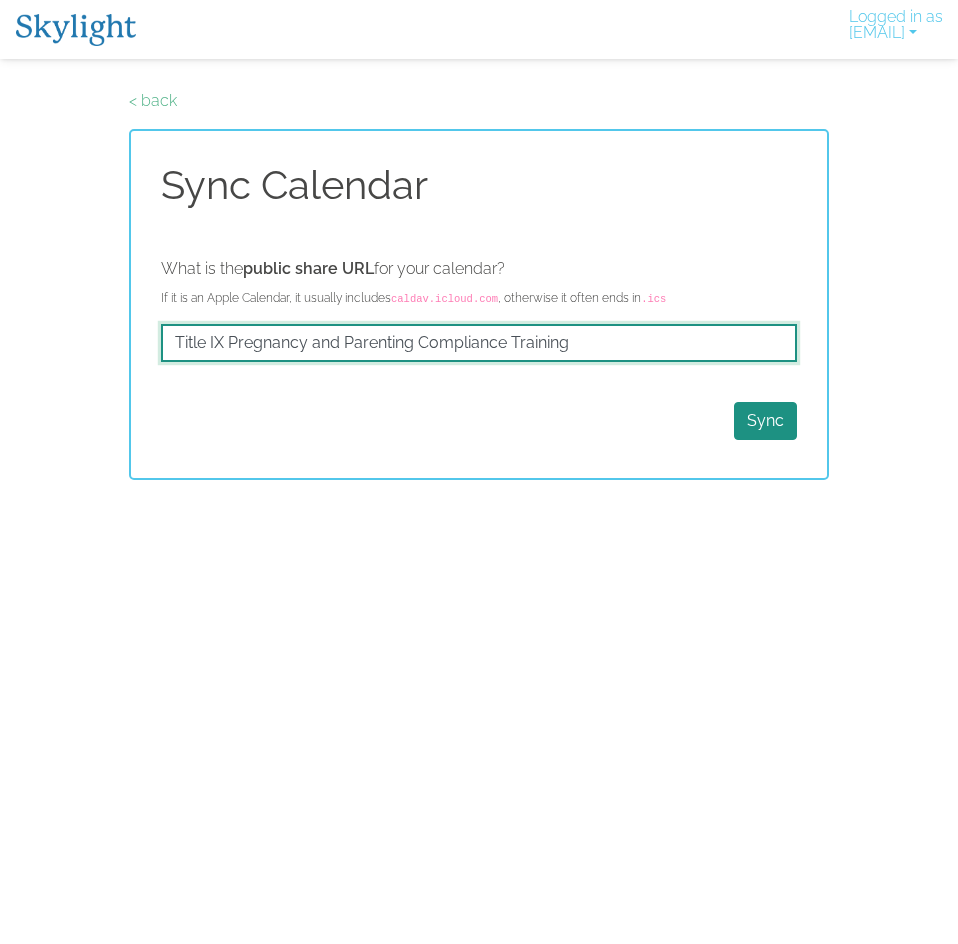 drag, startPoint x: 570, startPoint y: 341, endPoint x: 75, endPoint y: 350, distance: 495.08182 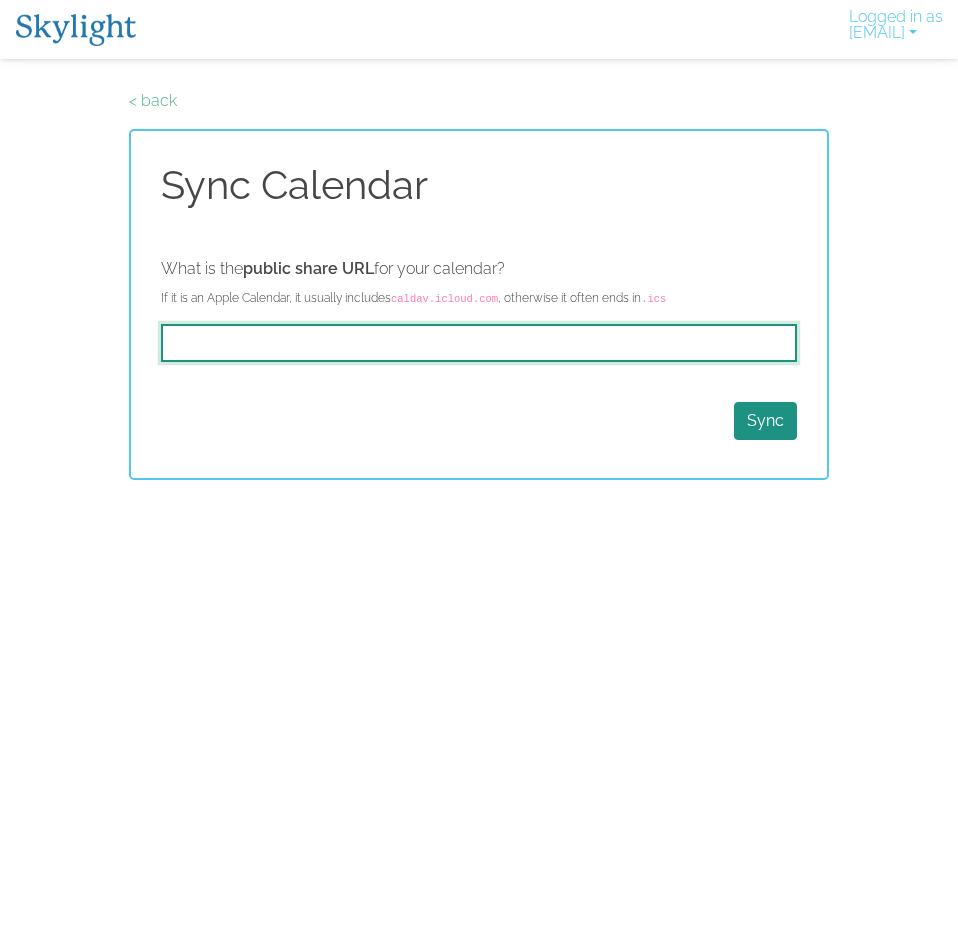 click at bounding box center (479, 343) 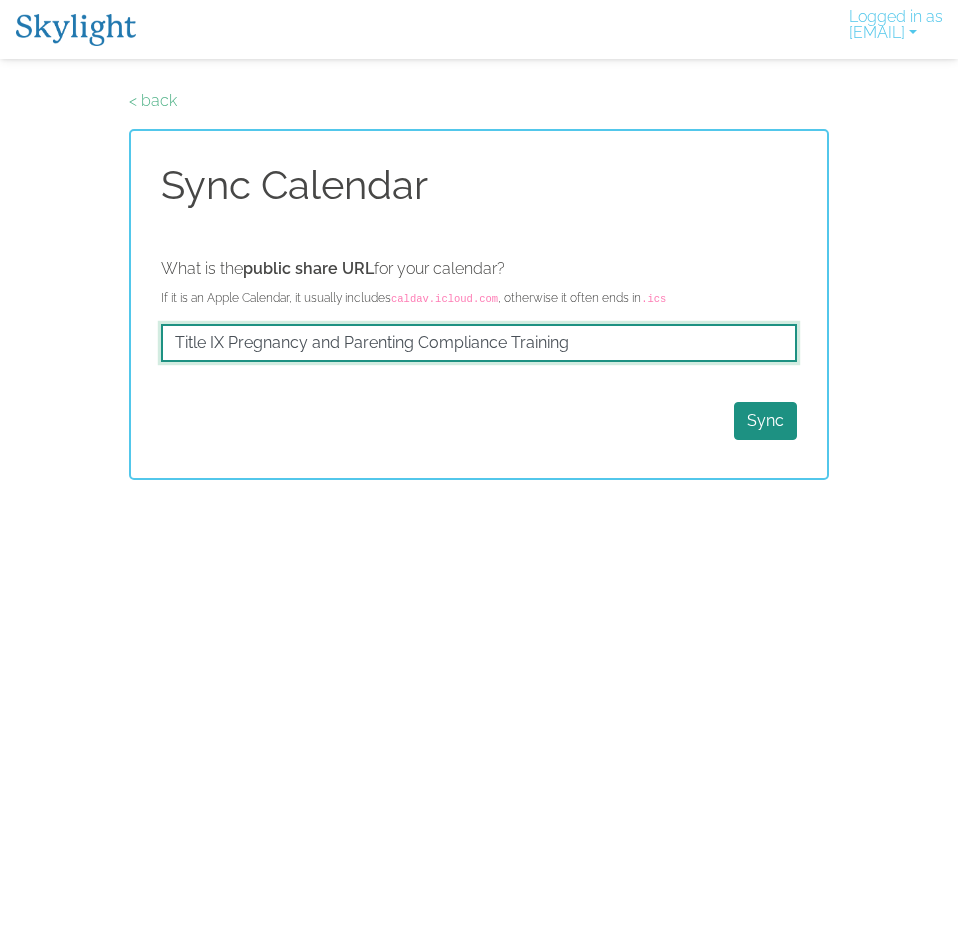 drag, startPoint x: 332, startPoint y: 351, endPoint x: -52, endPoint y: 326, distance: 384.81293 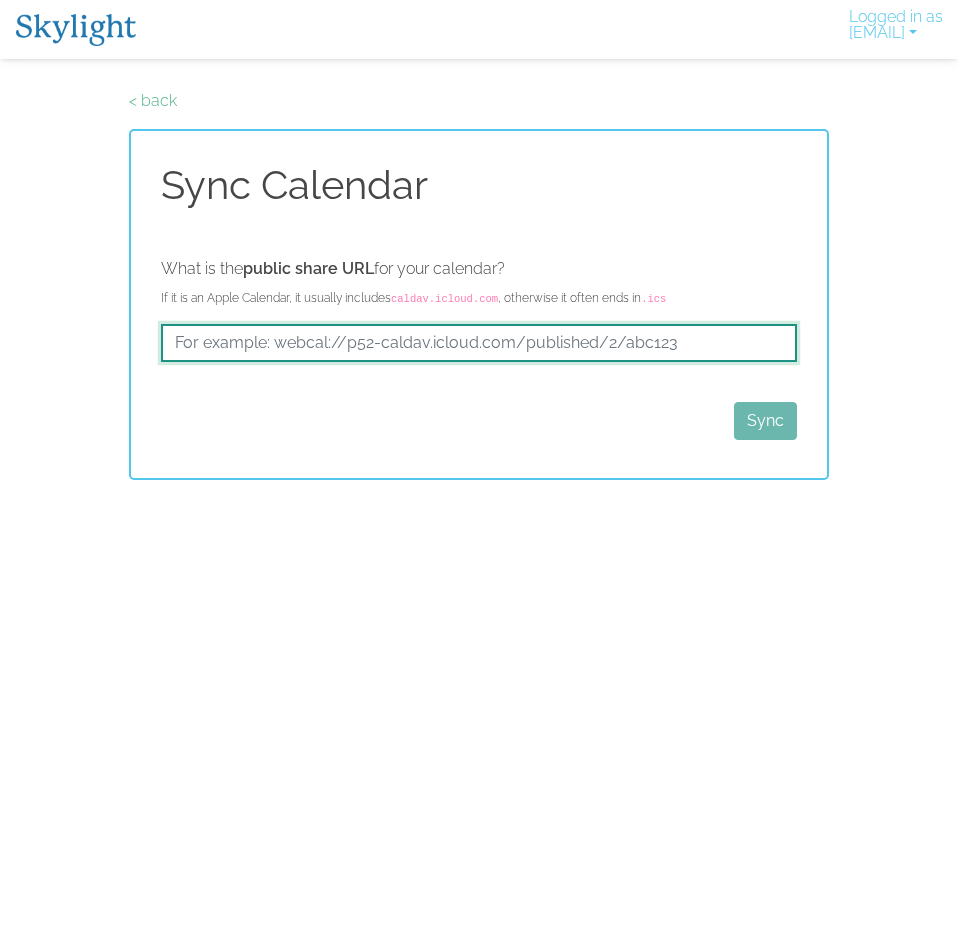click at bounding box center (479, 343) 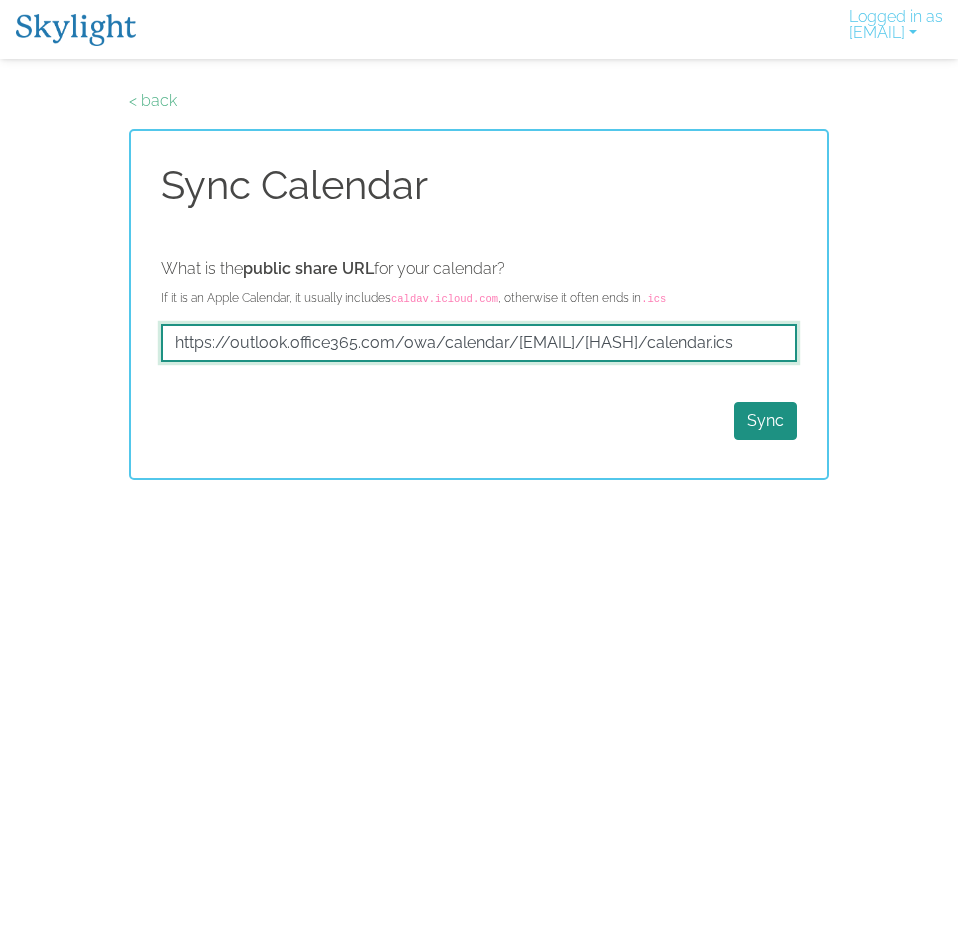 scroll, scrollTop: 0, scrollLeft: 684, axis: horizontal 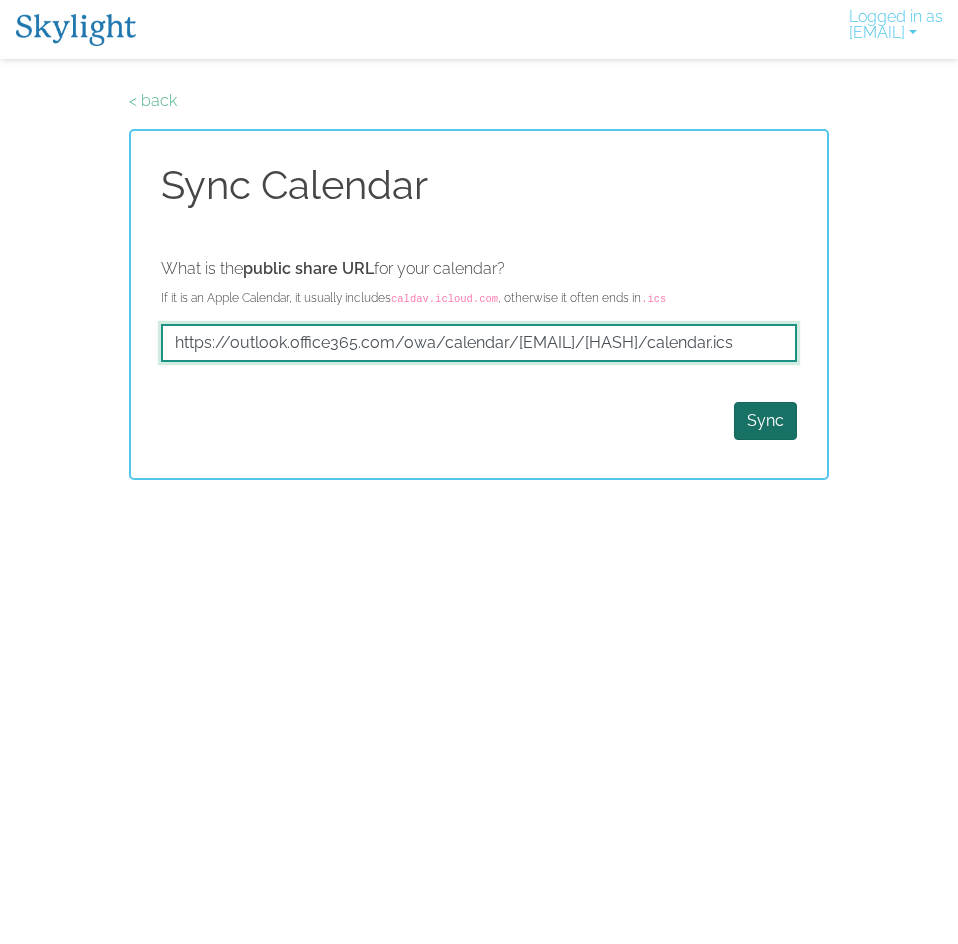 type on "https://outlook.office365.com/owa/calendar/fca64107bab8421b8296666c03857dec@valdosta.edu/b9db76bf0aa14dbda928e70600ab79f46324844832666234497/calendar.ics" 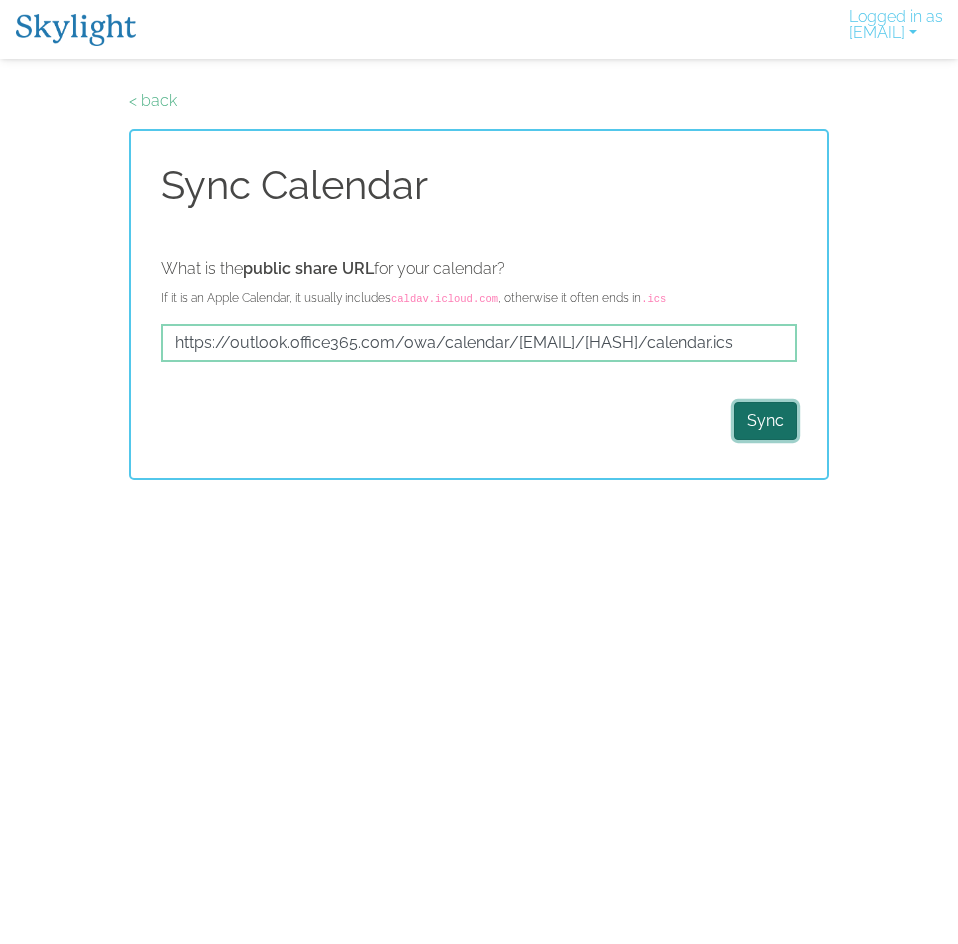 scroll, scrollTop: 0, scrollLeft: 0, axis: both 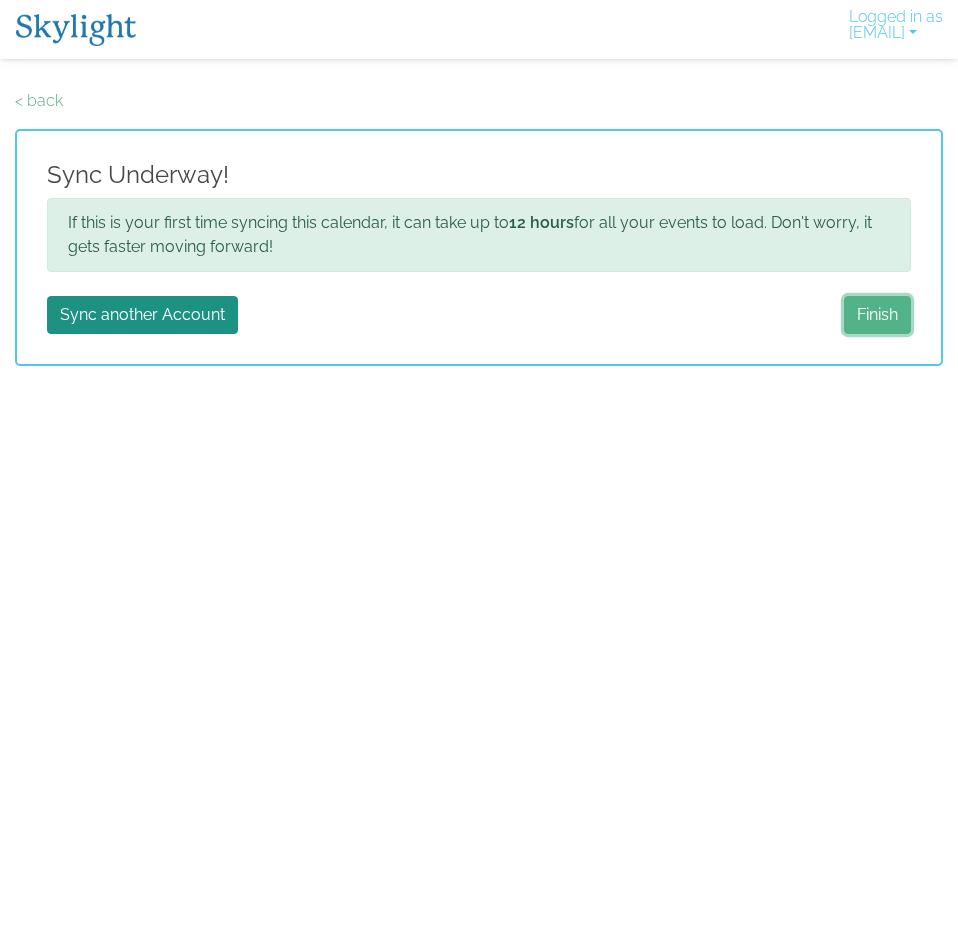 click on "Finish" at bounding box center (877, 315) 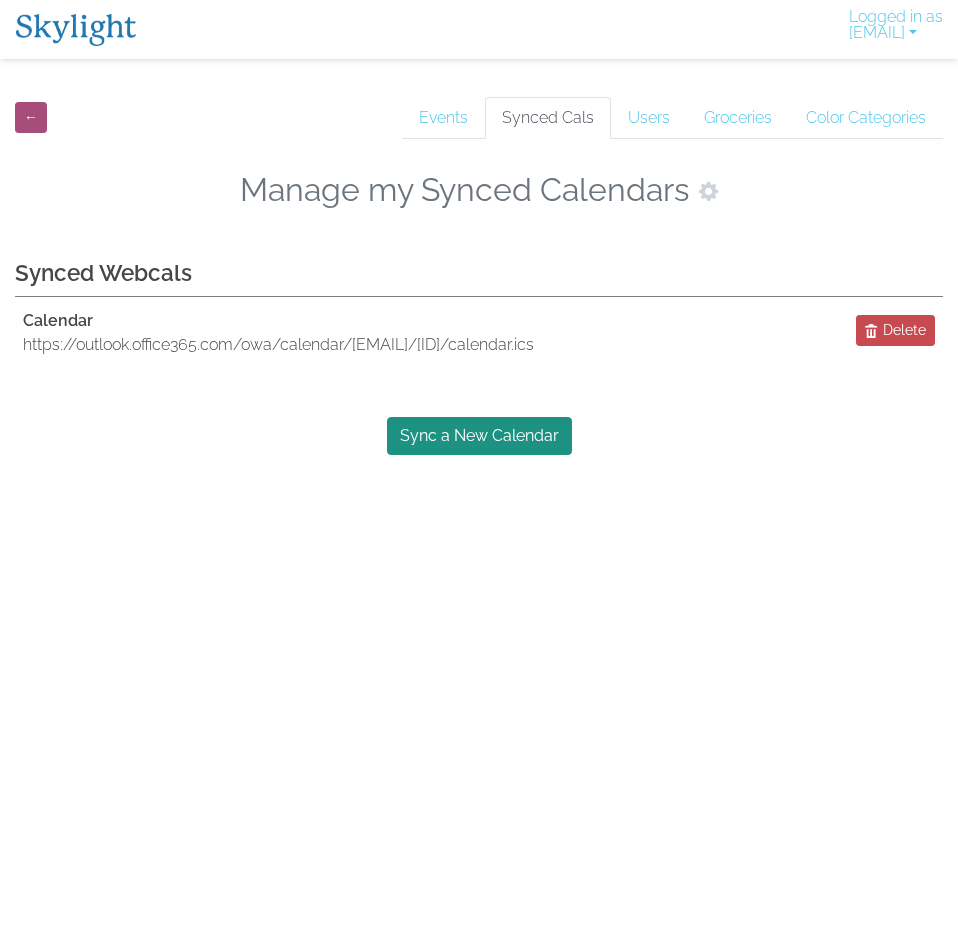 scroll, scrollTop: 0, scrollLeft: 0, axis: both 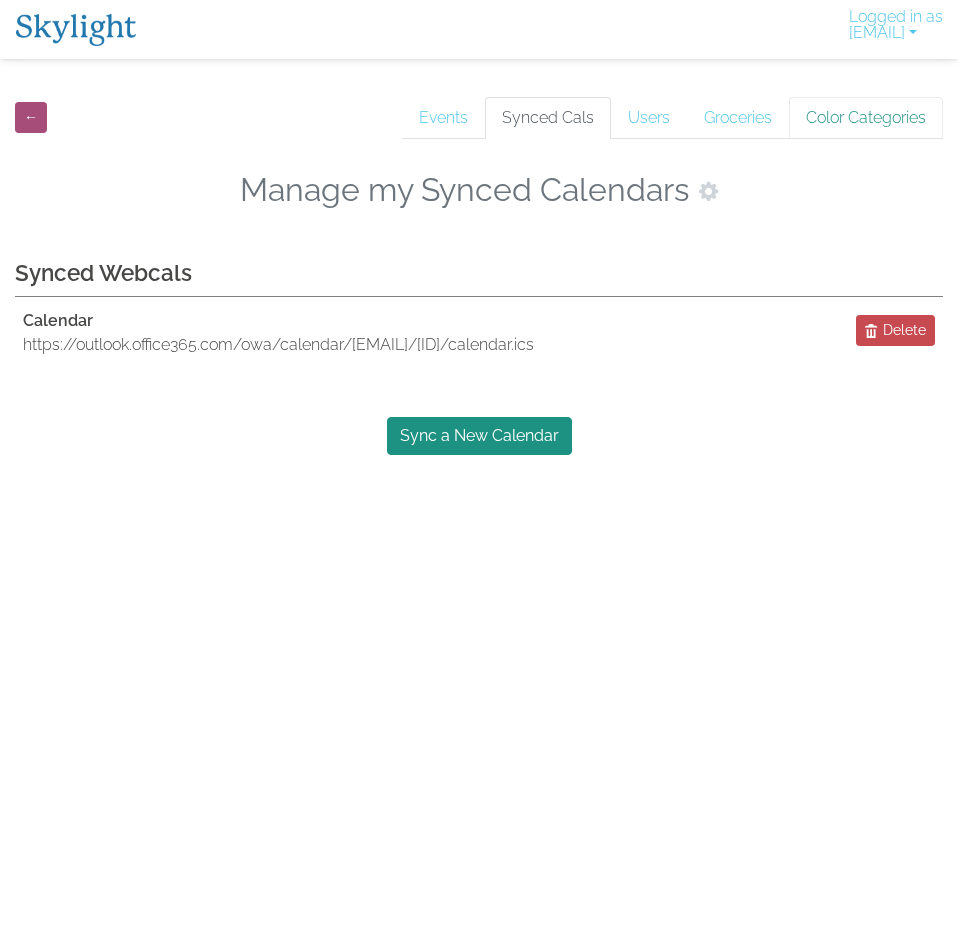 click on "Color Categories" at bounding box center [866, 118] 